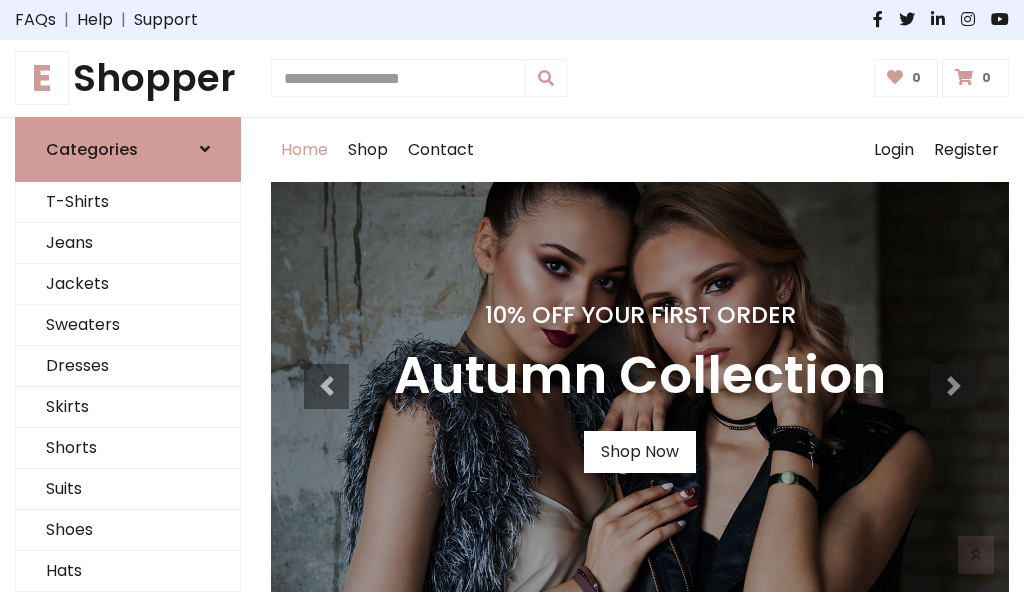 scroll, scrollTop: 986, scrollLeft: 0, axis: vertical 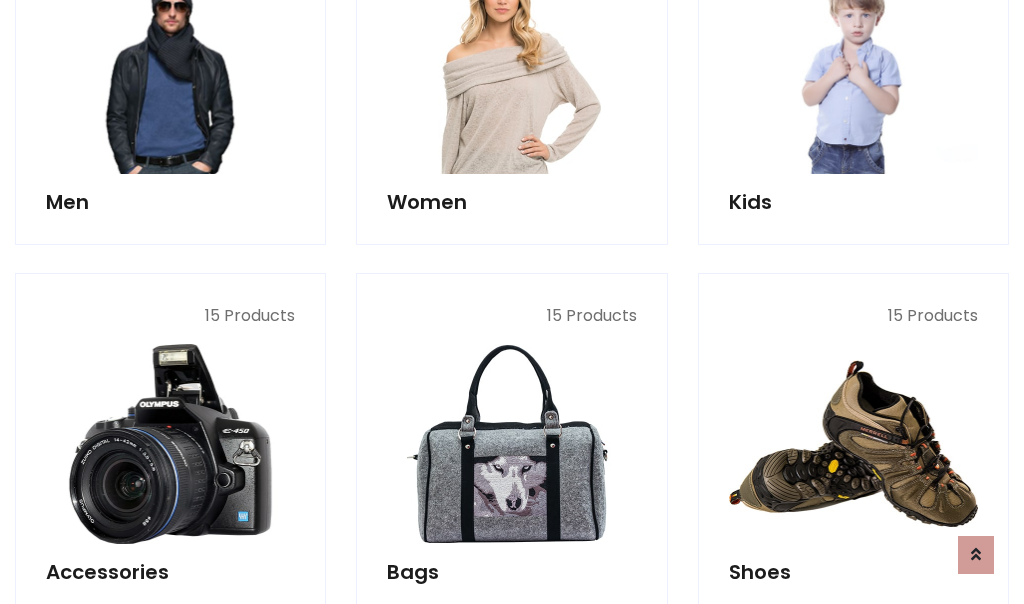 click at bounding box center [511, 74] 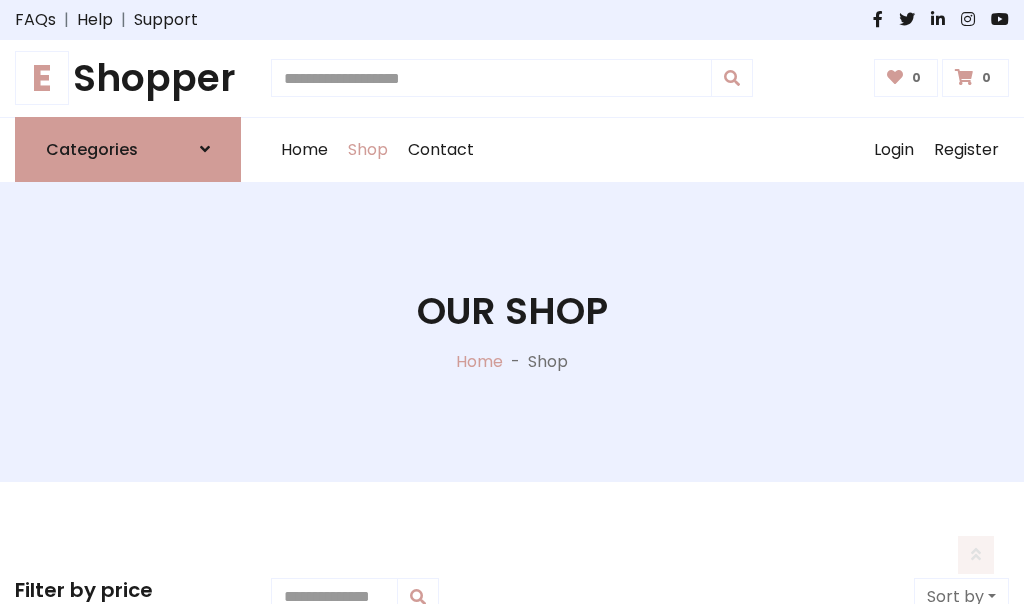 scroll, scrollTop: 669, scrollLeft: 0, axis: vertical 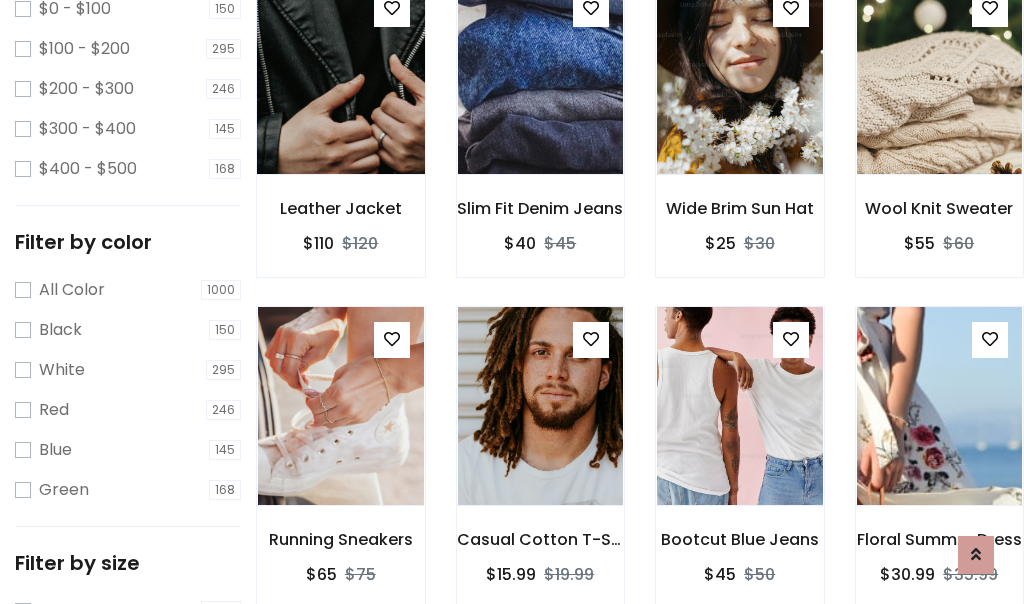 click at bounding box center (340, 75) 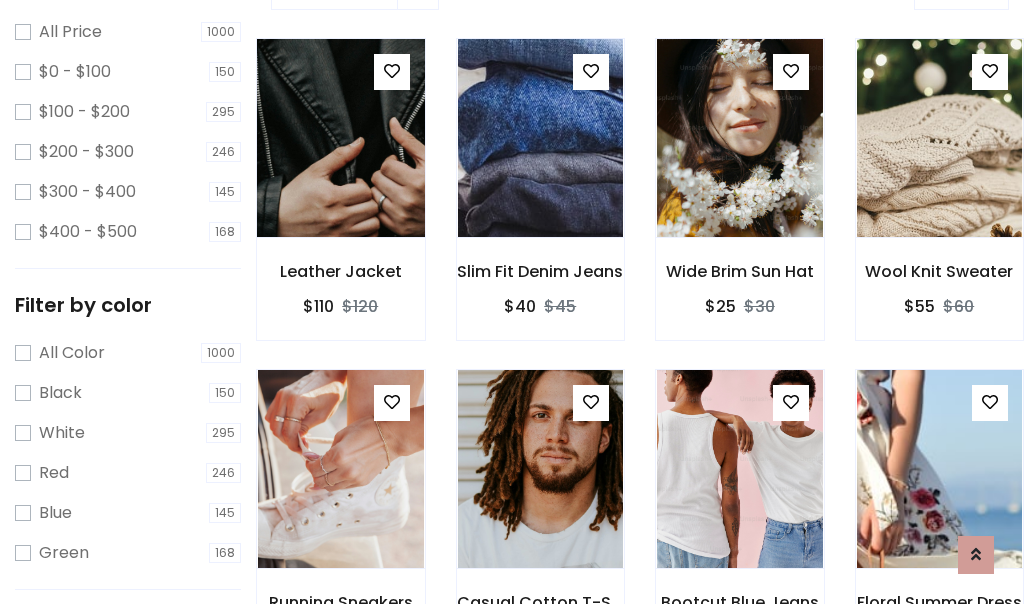 scroll, scrollTop: 63, scrollLeft: 0, axis: vertical 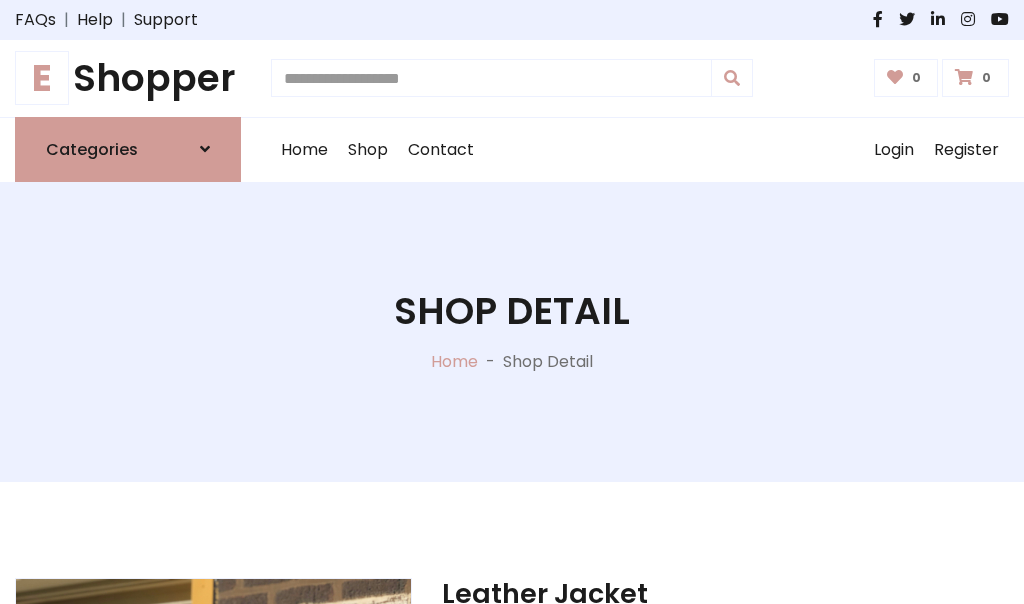 click on "E Shopper" at bounding box center (128, 78) 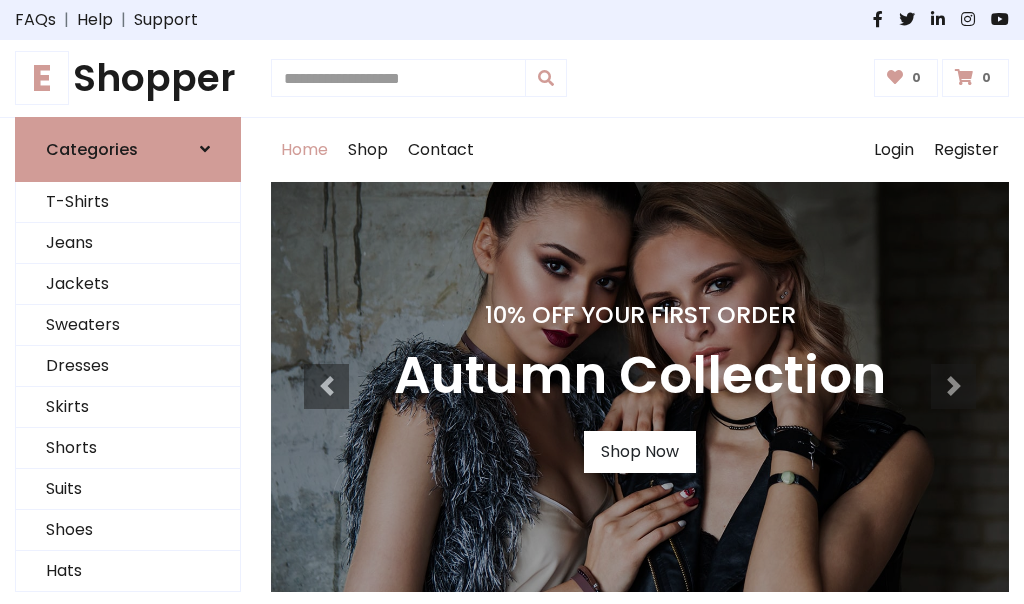 scroll, scrollTop: 0, scrollLeft: 0, axis: both 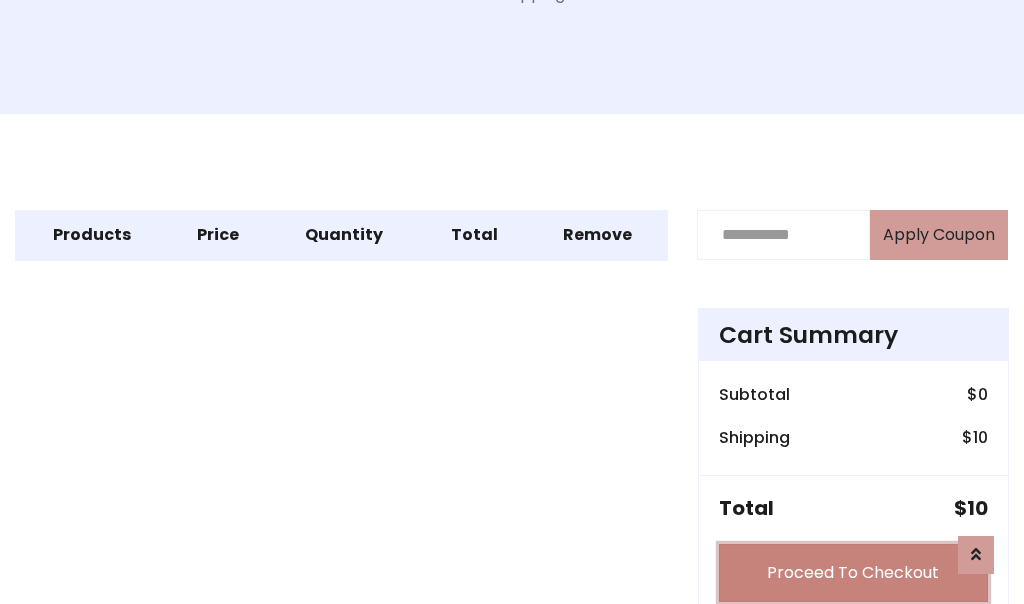 click on "Proceed To Checkout" at bounding box center (853, 573) 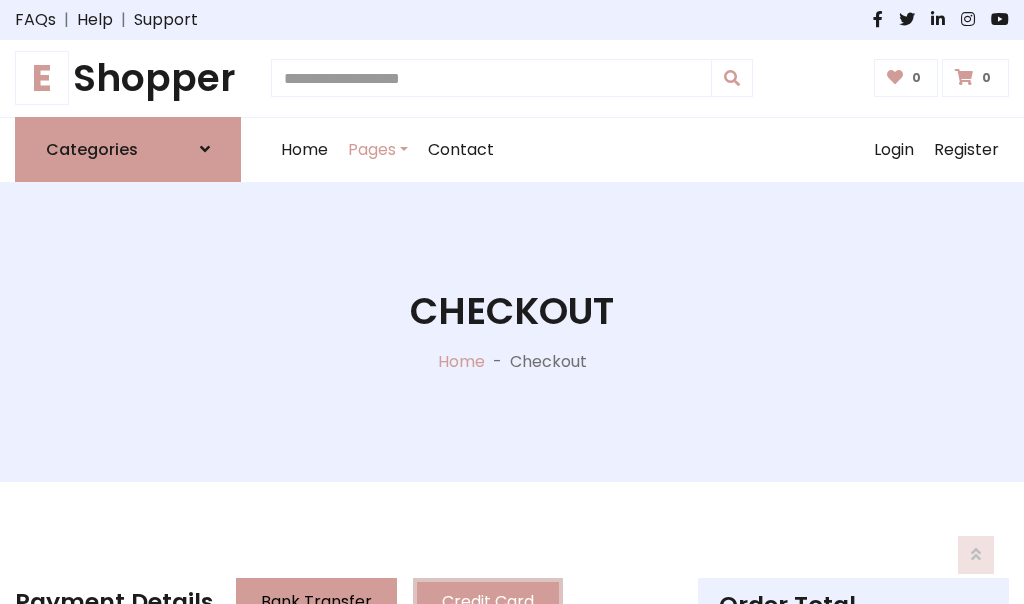 scroll, scrollTop: 193, scrollLeft: 0, axis: vertical 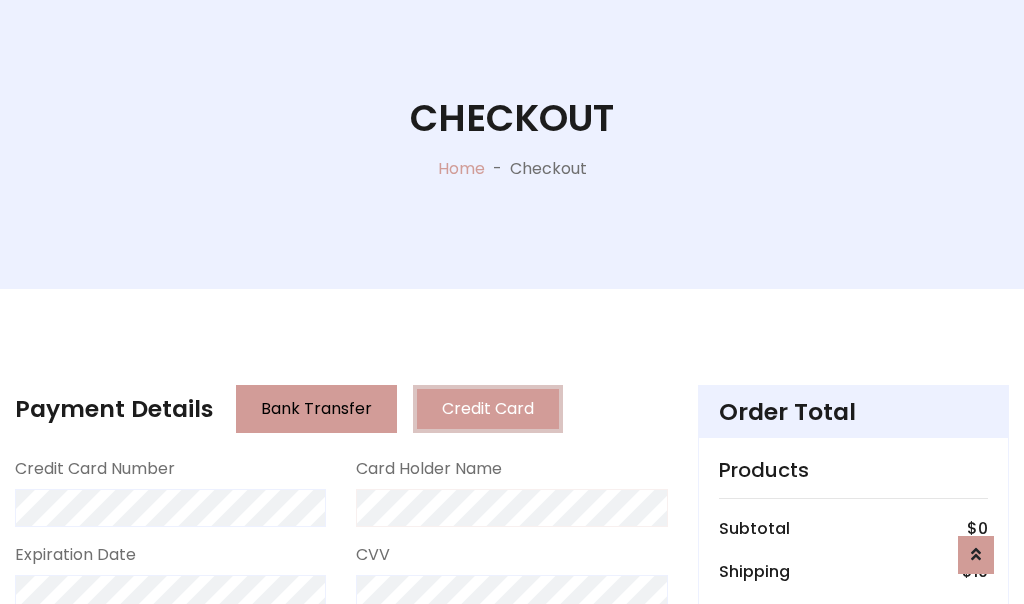 click on "Place Order" at bounding box center [0, 0] 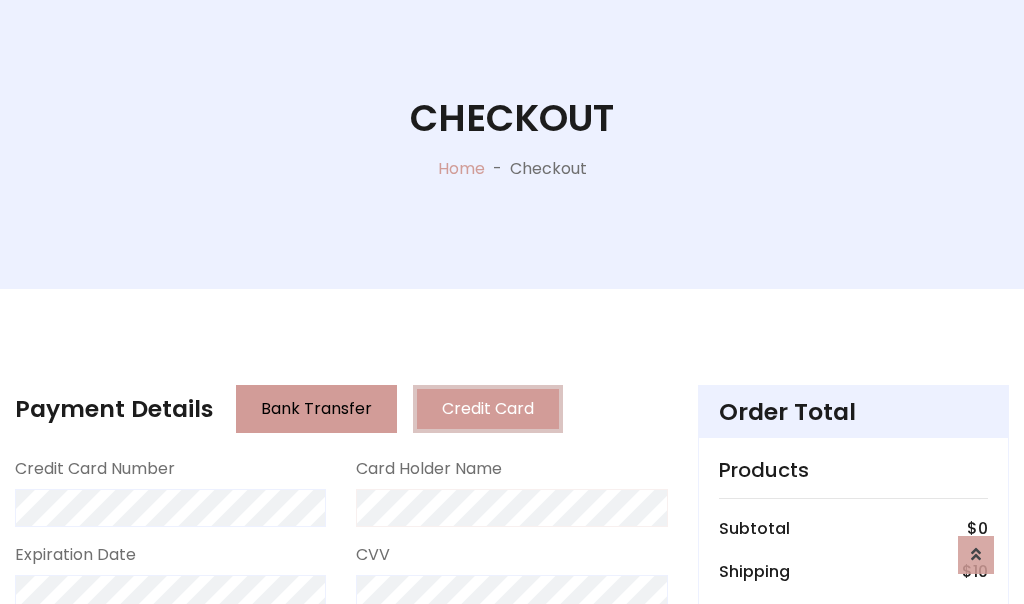 scroll, scrollTop: 0, scrollLeft: 0, axis: both 